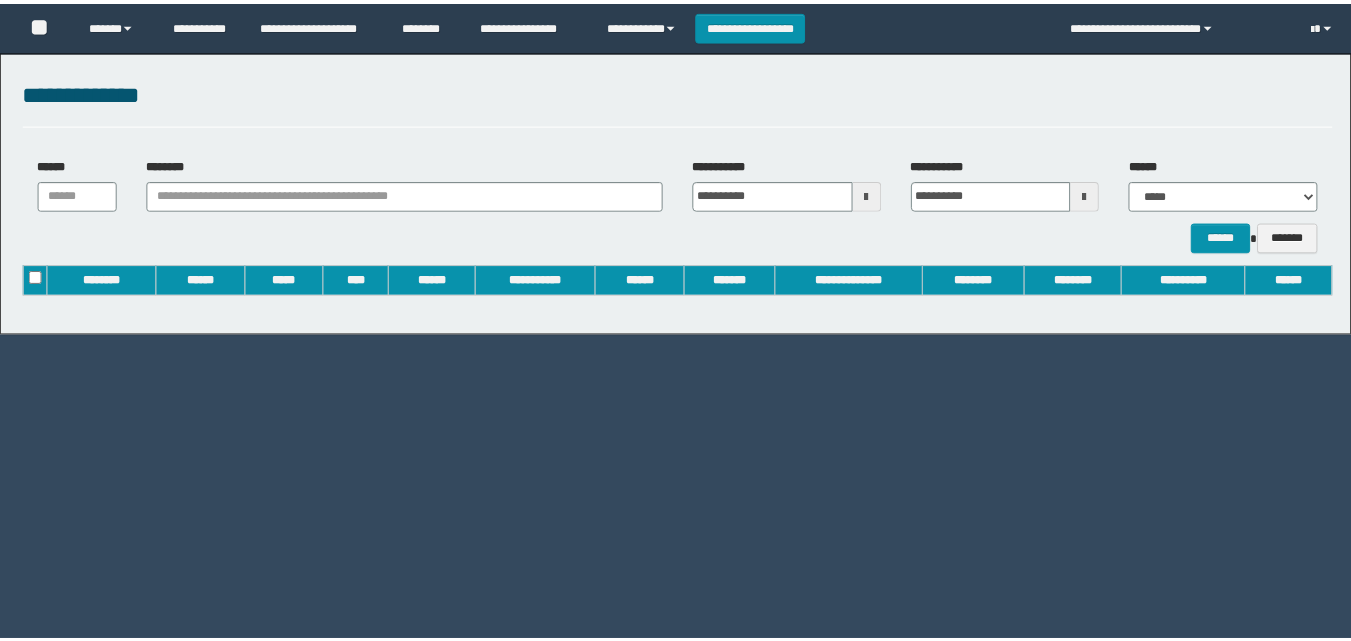 scroll, scrollTop: 0, scrollLeft: 0, axis: both 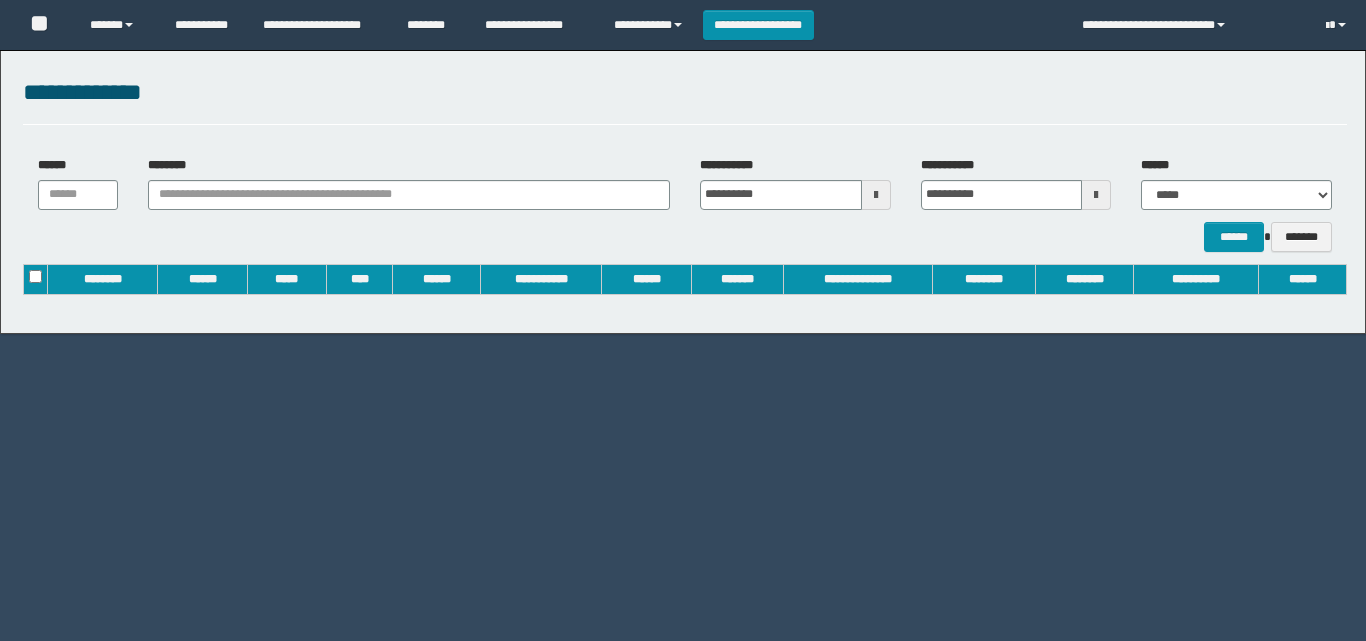 type on "**********" 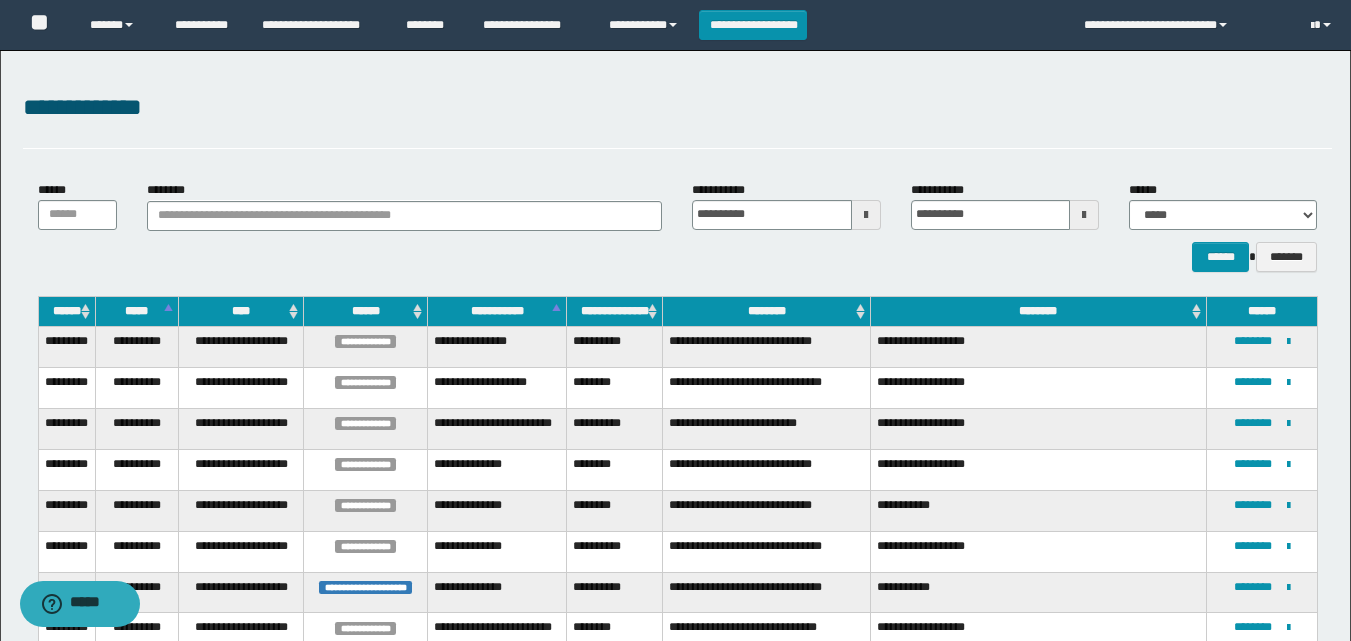 scroll, scrollTop: 0, scrollLeft: 0, axis: both 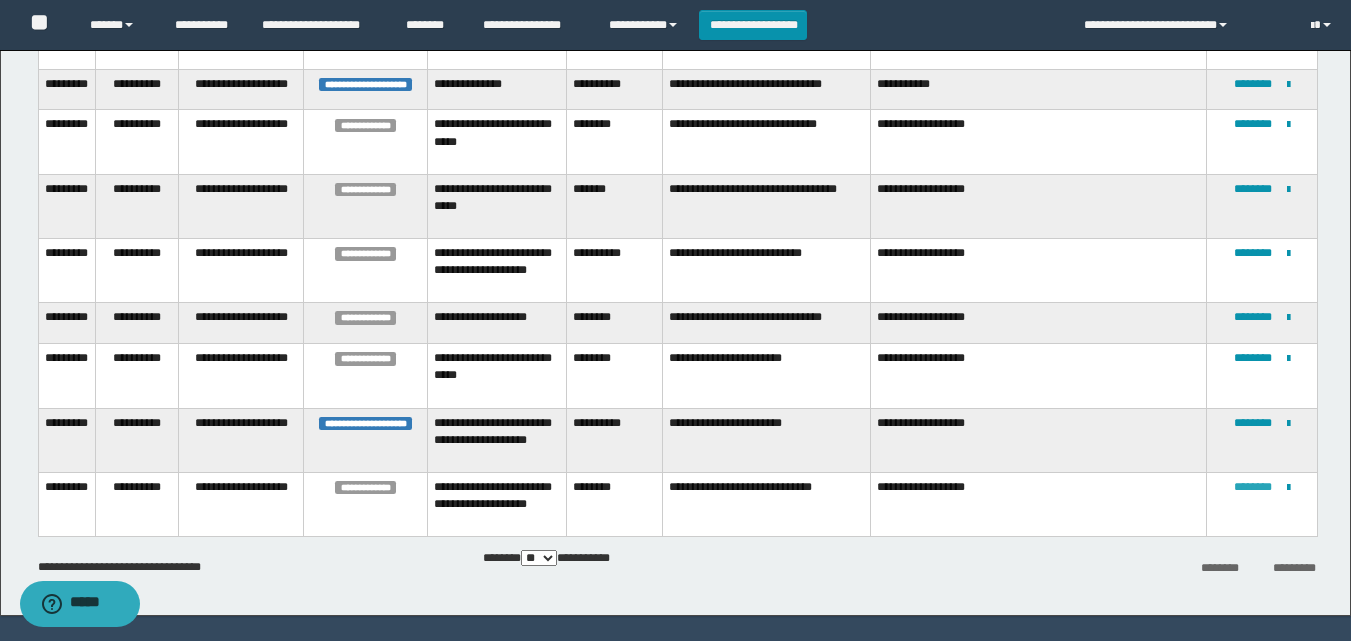 click on "********" at bounding box center (1253, 487) 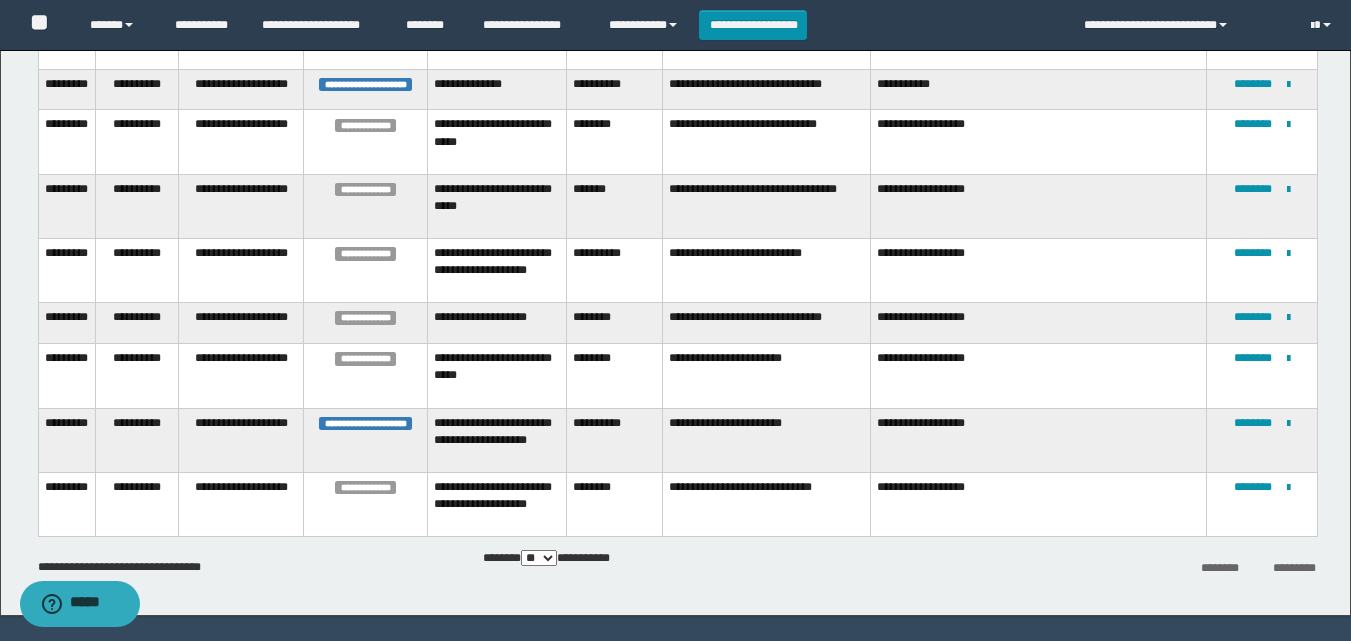 scroll, scrollTop: 0, scrollLeft: 0, axis: both 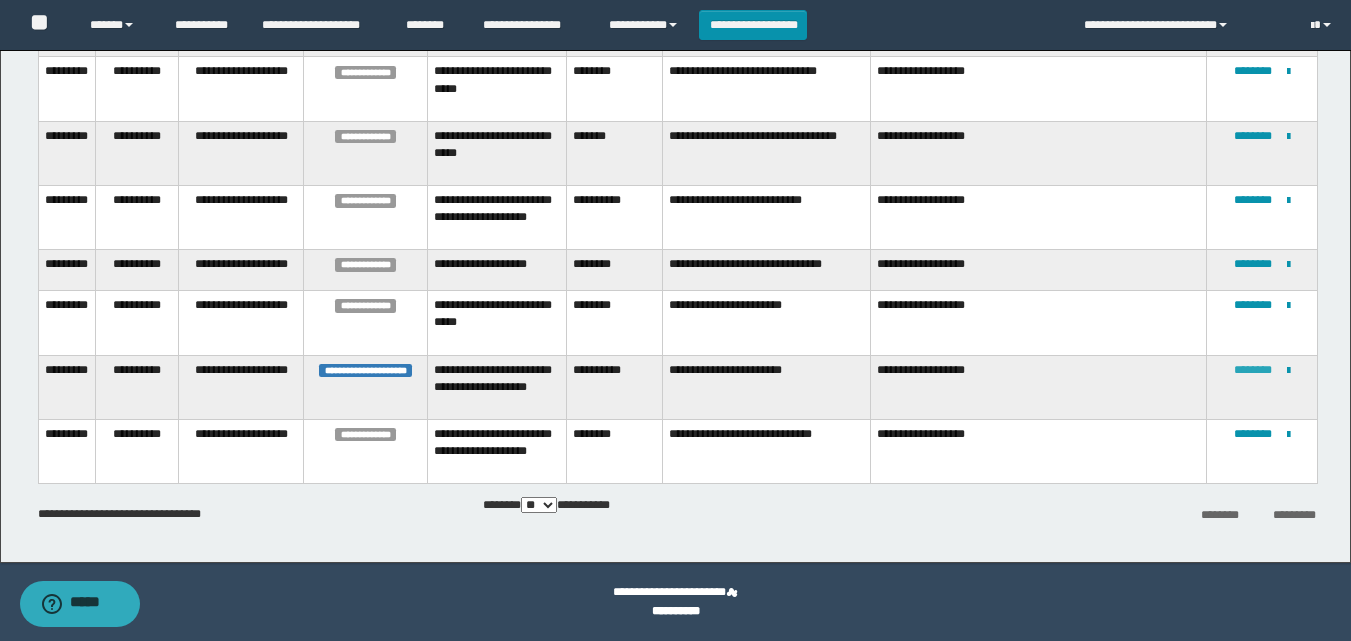 click on "********" at bounding box center [1253, 370] 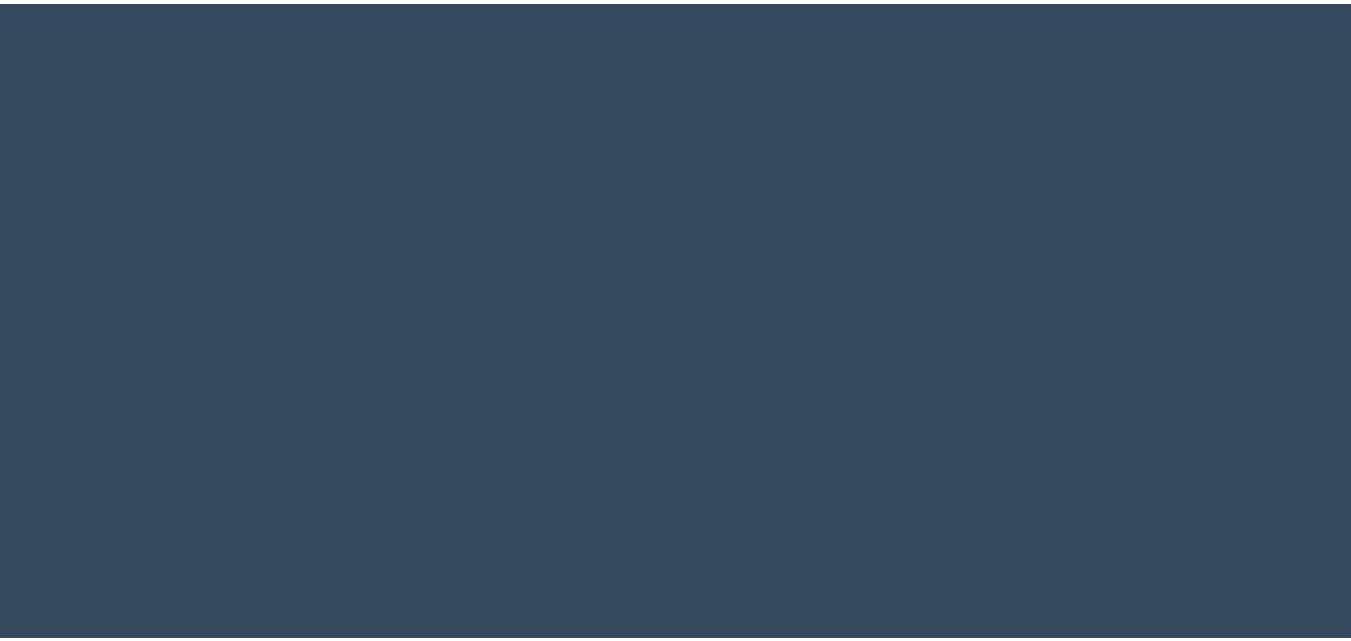 scroll, scrollTop: 0, scrollLeft: 0, axis: both 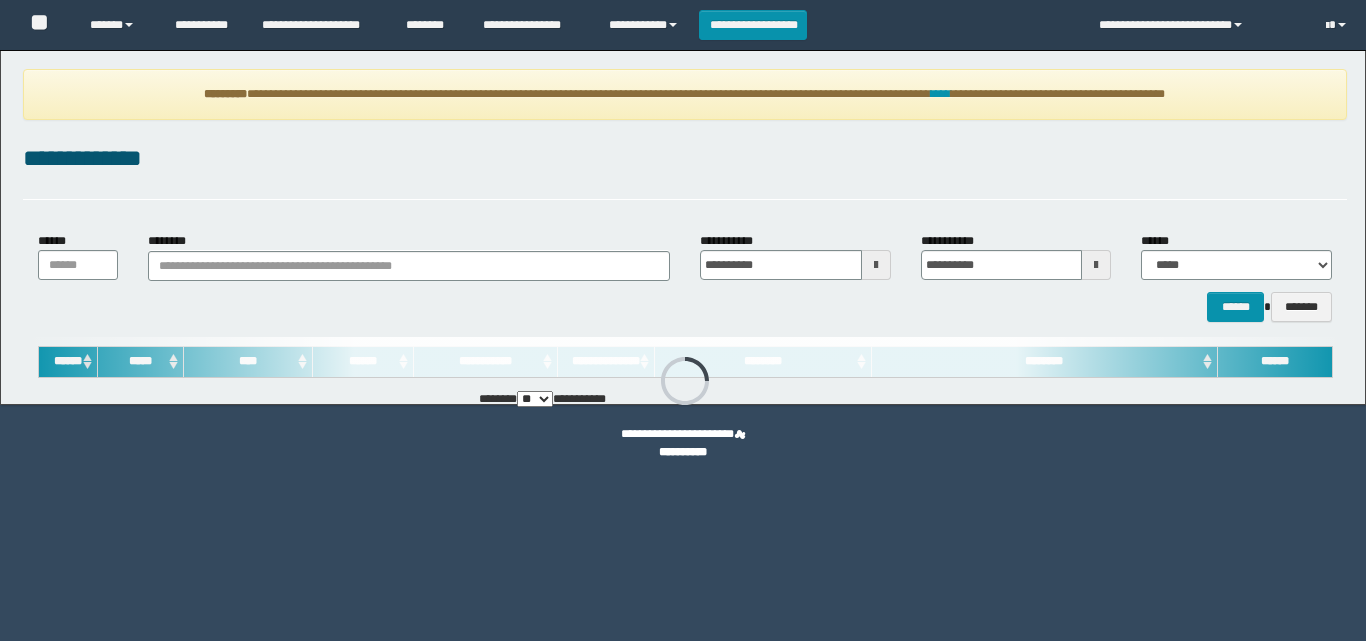 type on "**********" 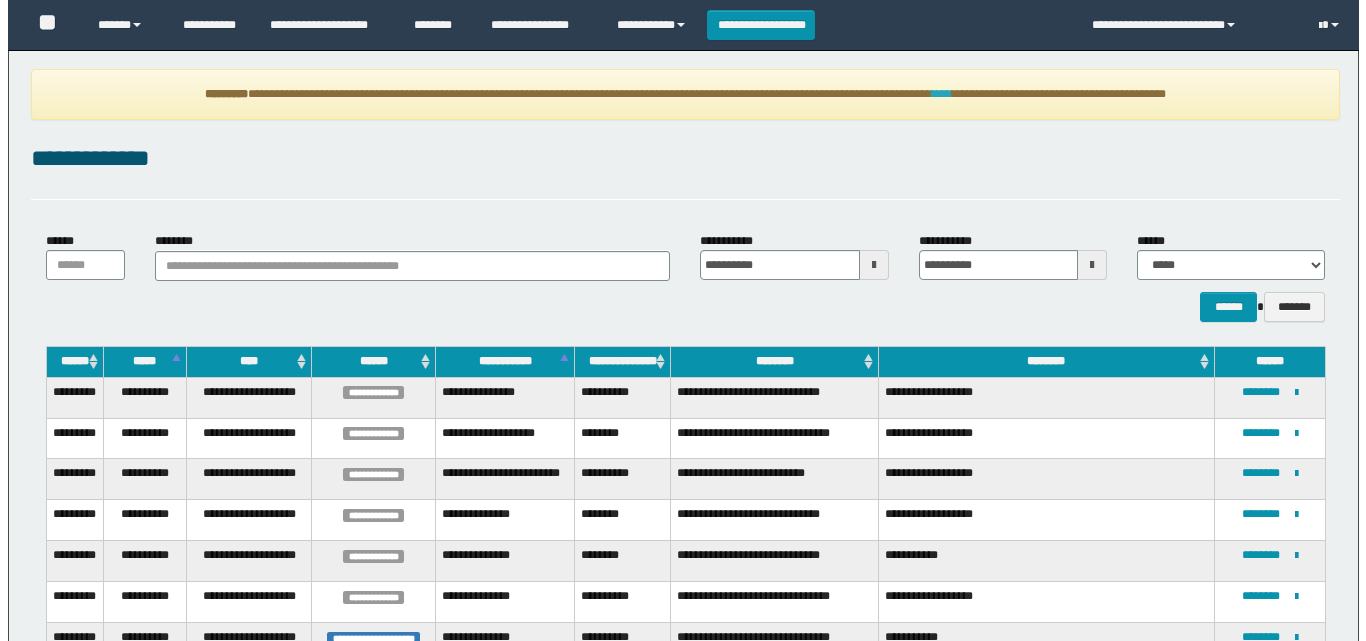 scroll, scrollTop: 0, scrollLeft: 0, axis: both 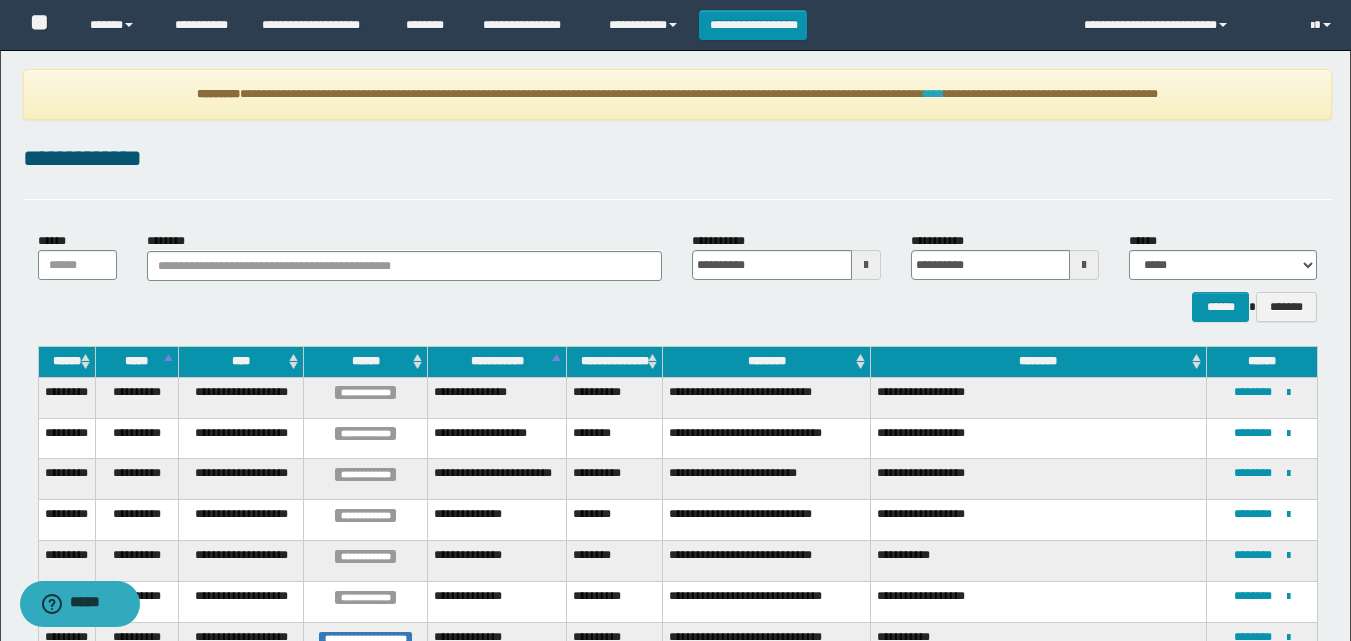 click on "****" at bounding box center [934, 94] 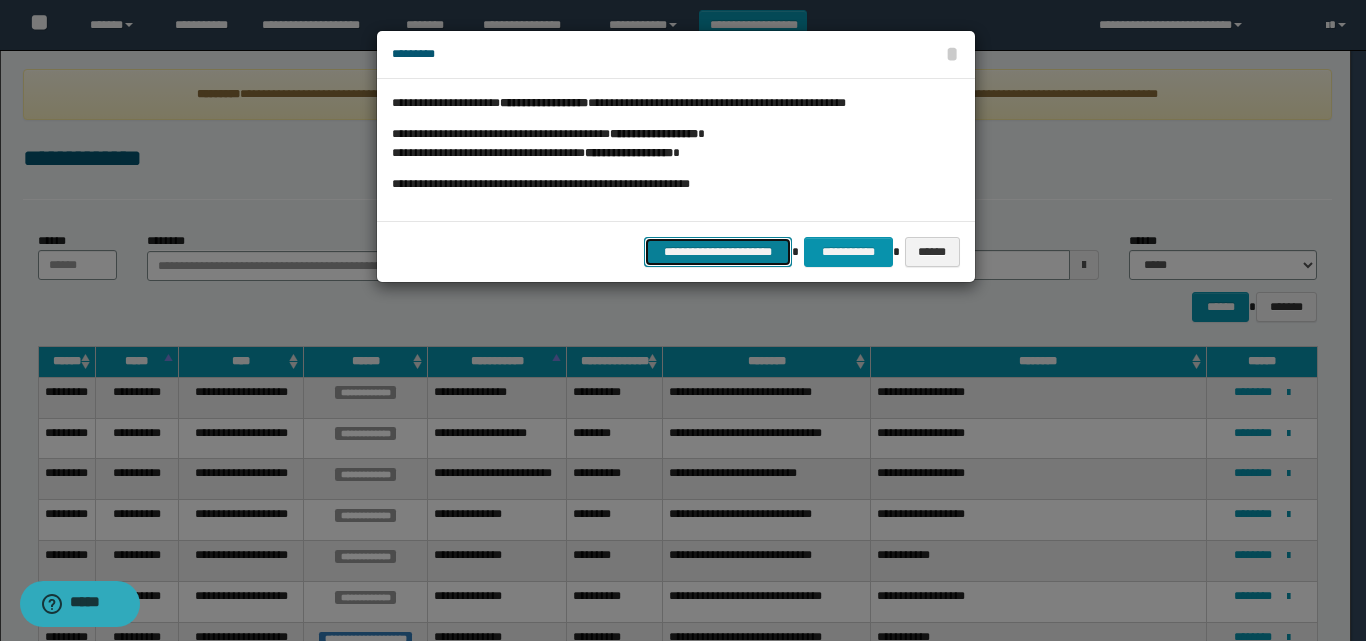 click on "**********" at bounding box center (718, 252) 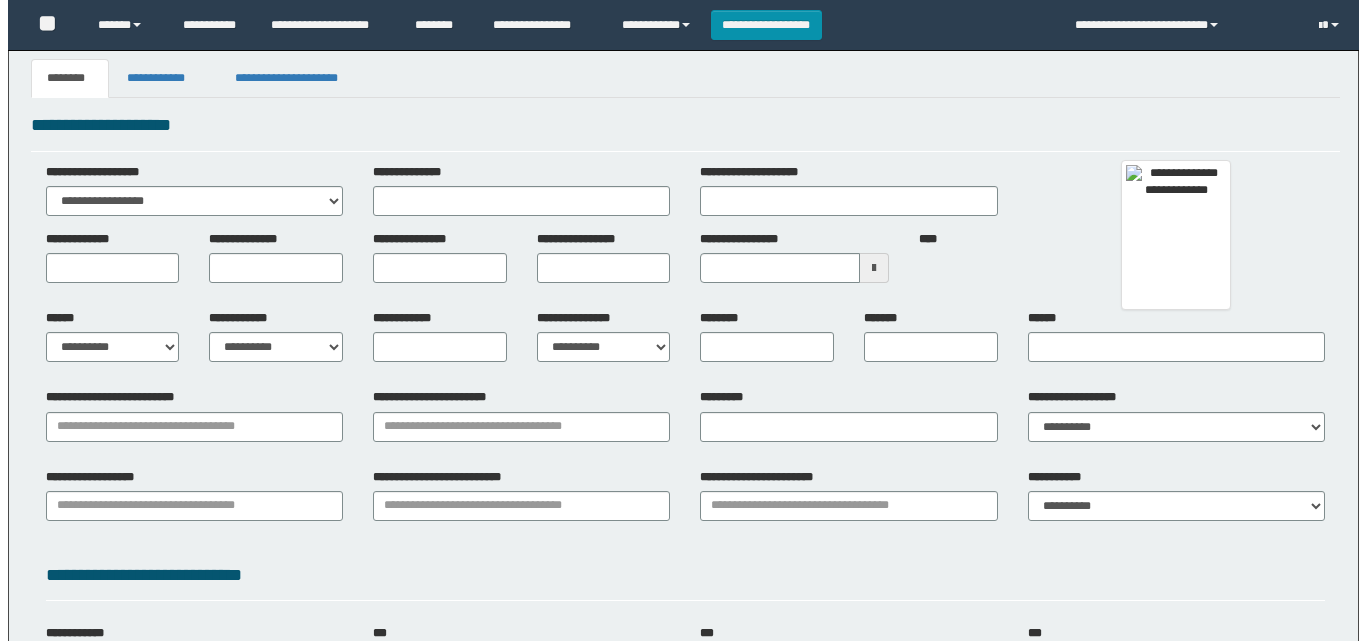 scroll, scrollTop: 0, scrollLeft: 0, axis: both 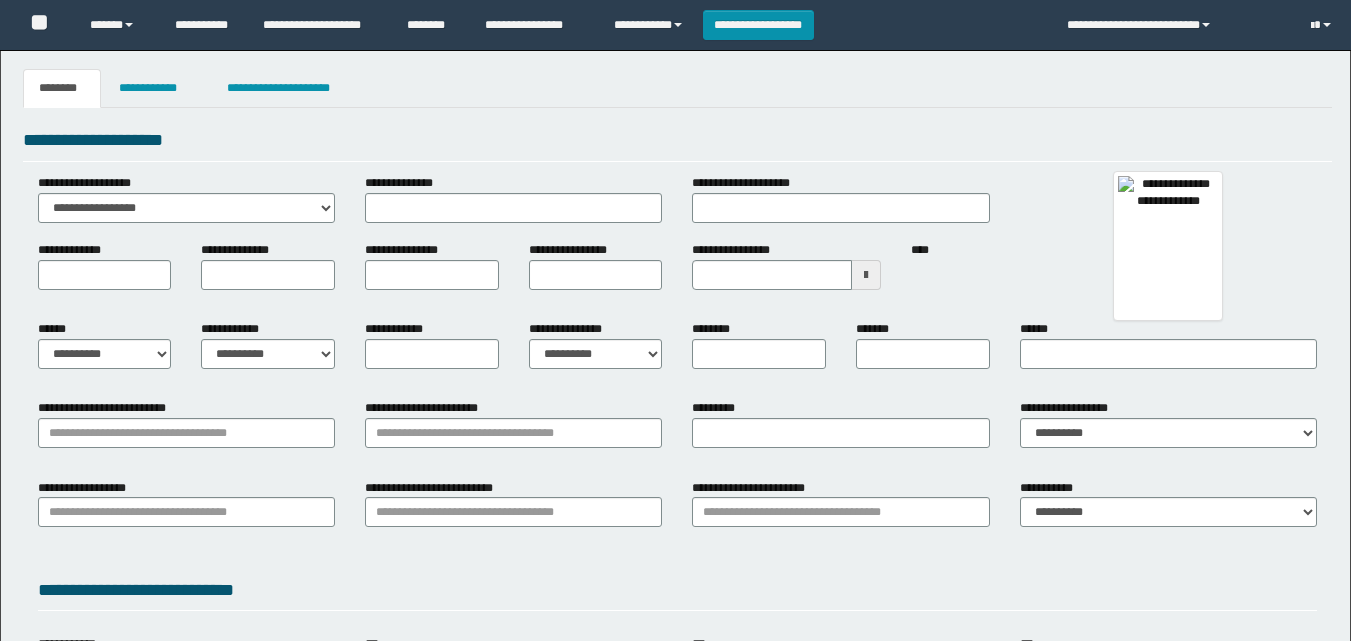type 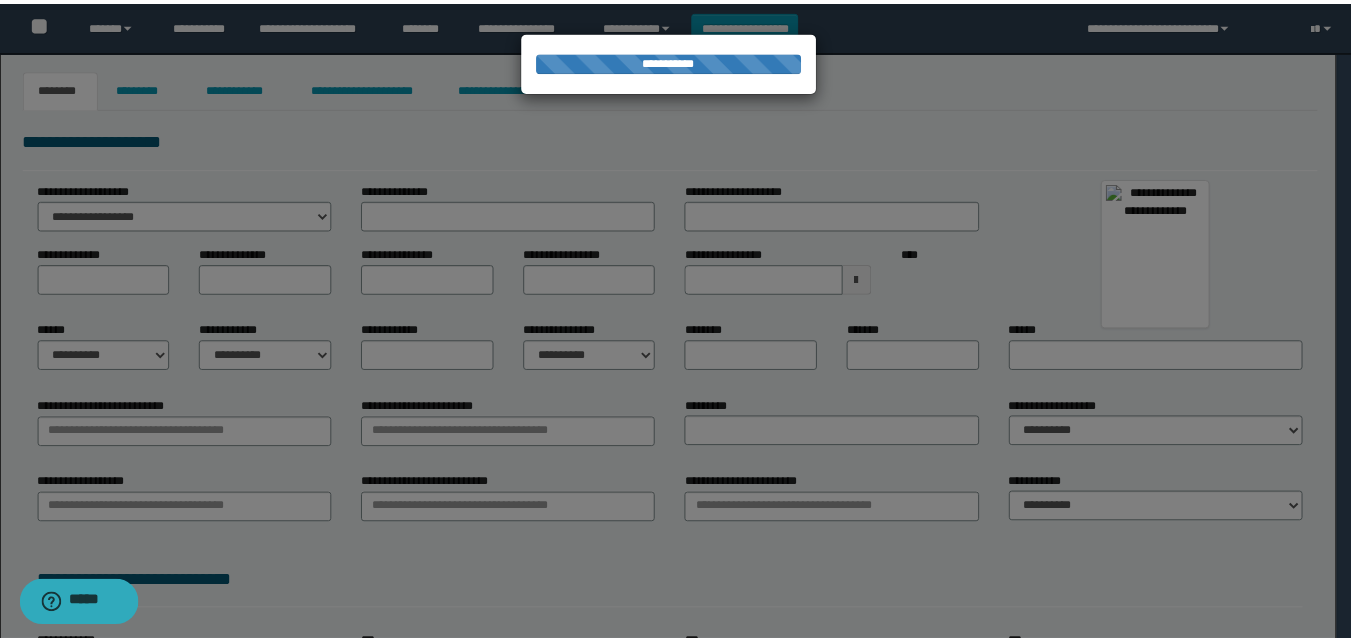 scroll, scrollTop: 0, scrollLeft: 0, axis: both 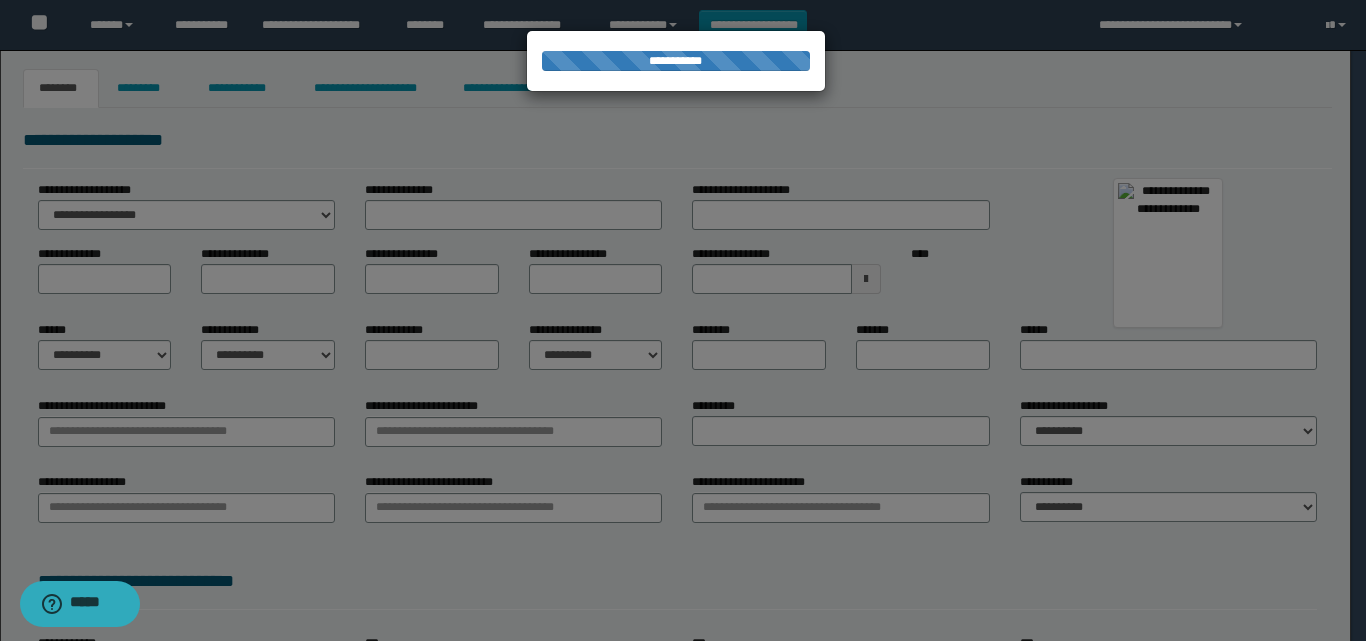 type on "********" 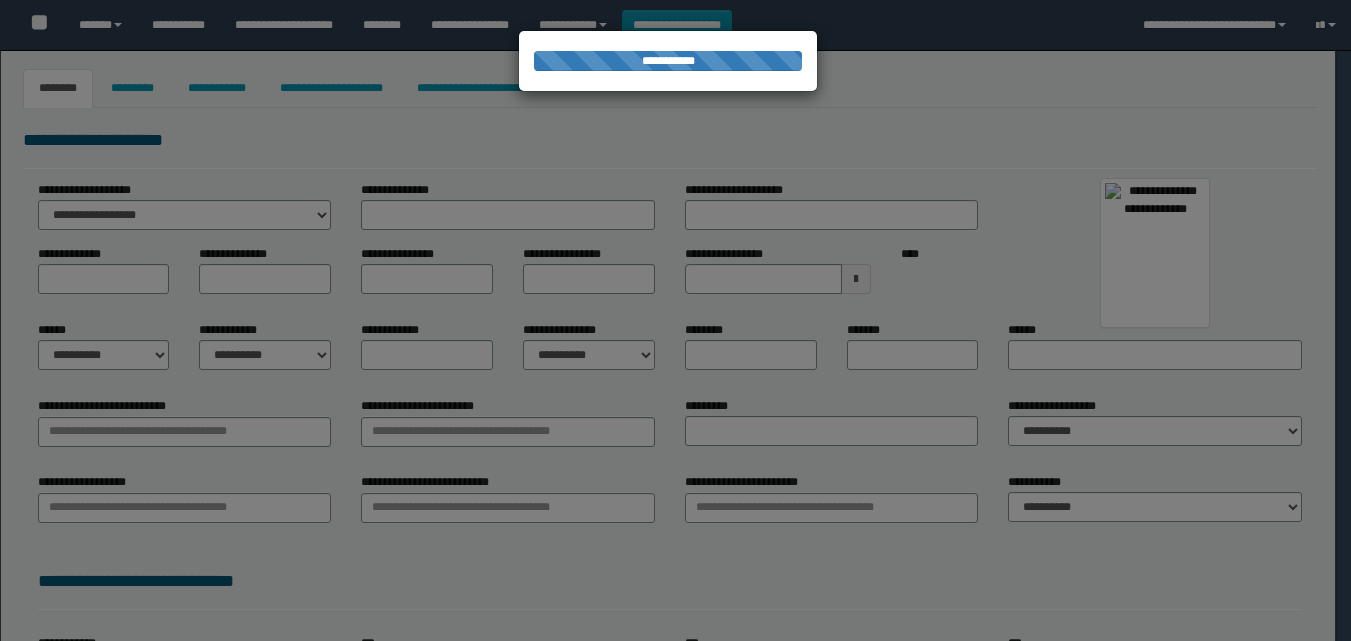 type on "*********" 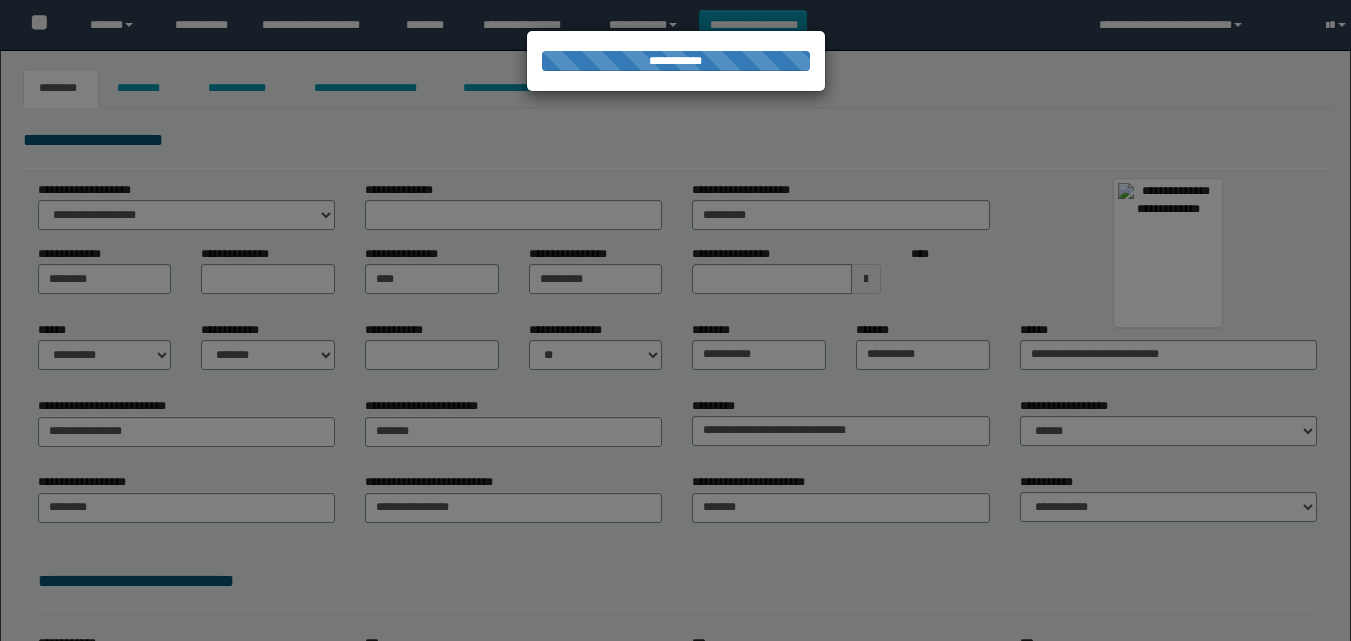 scroll, scrollTop: 0, scrollLeft: 0, axis: both 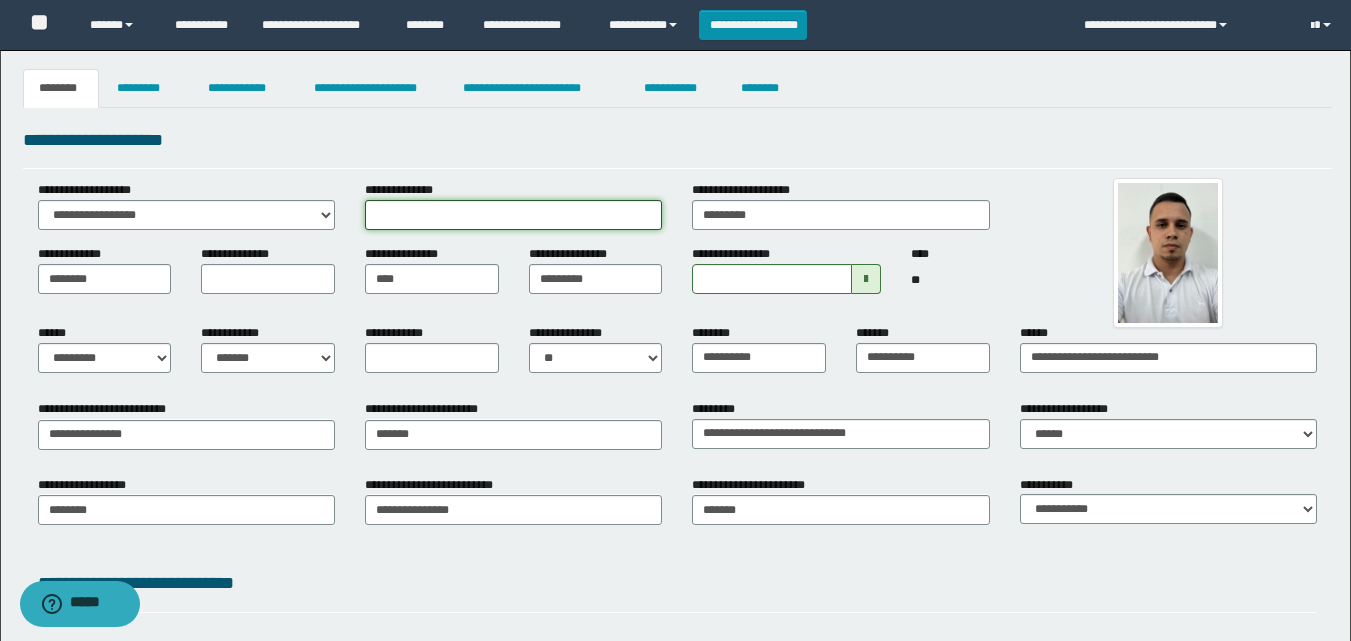 drag, startPoint x: 586, startPoint y: 217, endPoint x: 720, endPoint y: 186, distance: 137.53908 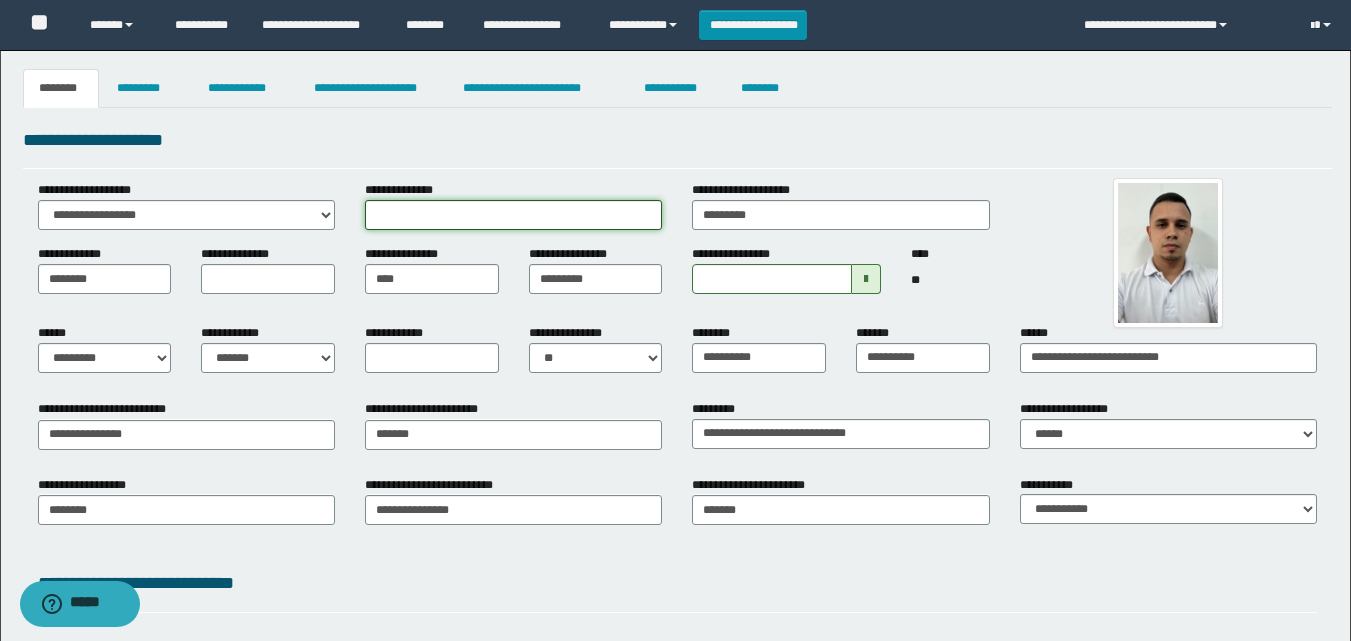 click on "**********" at bounding box center (514, 213) 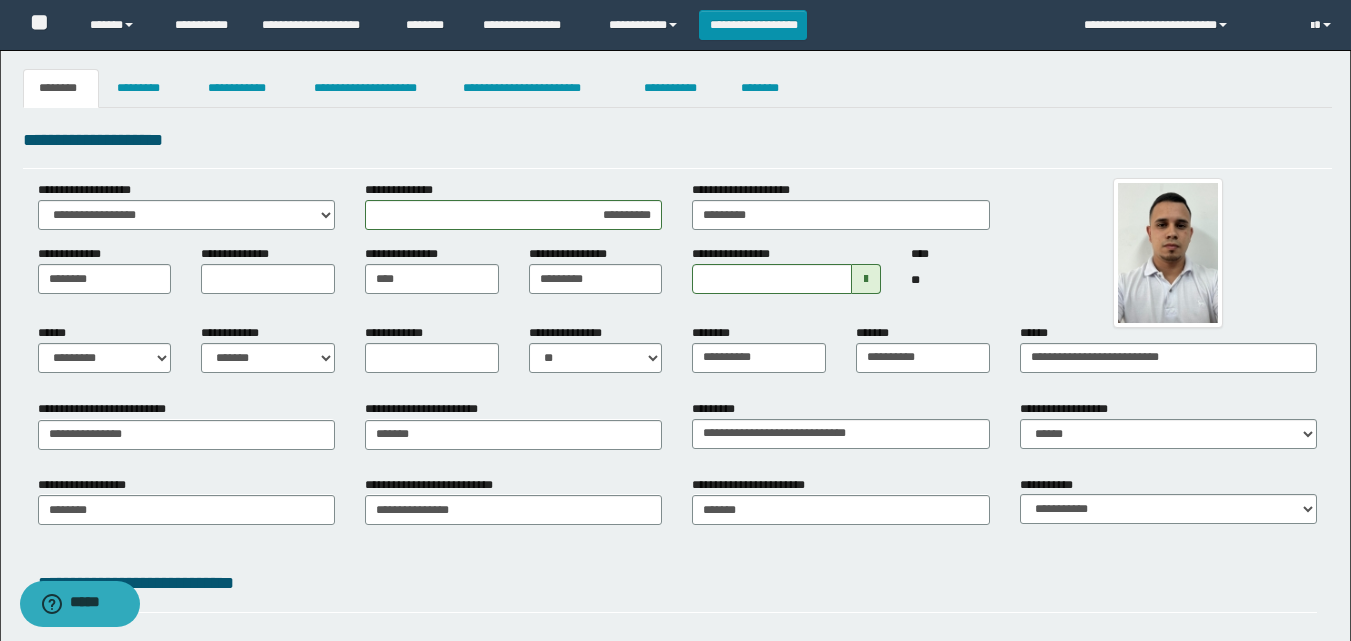 click on "**********" at bounding box center (675, 494) 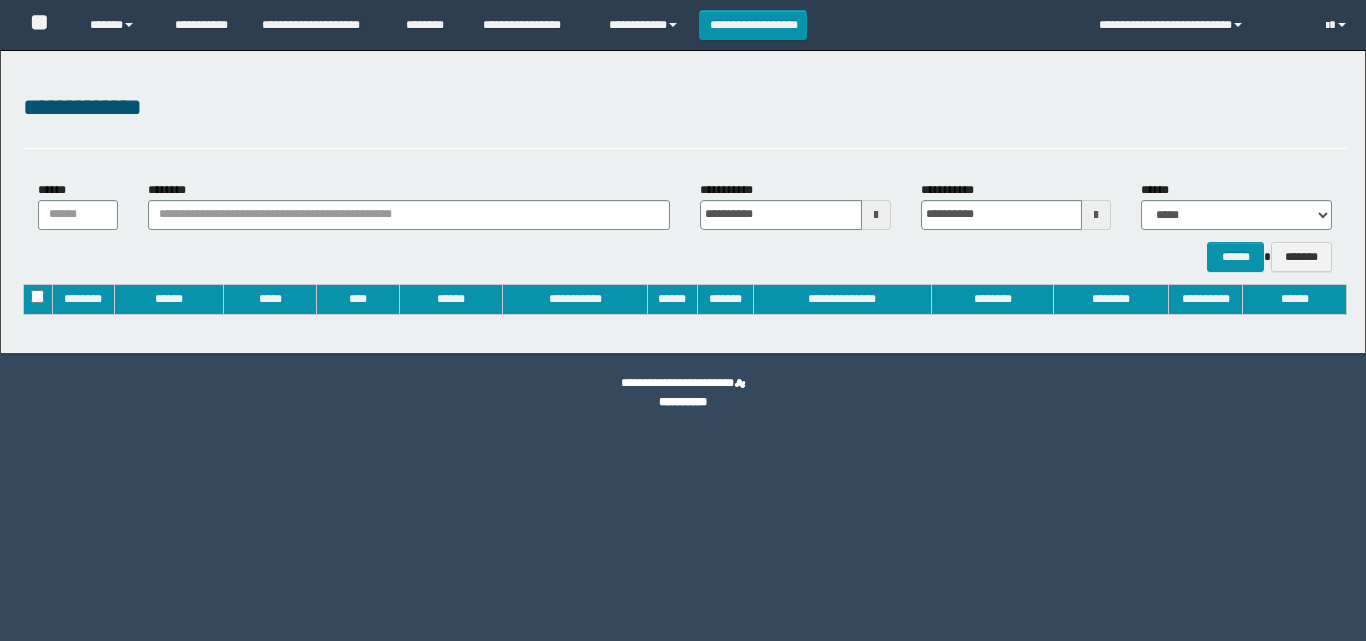 type on "**********" 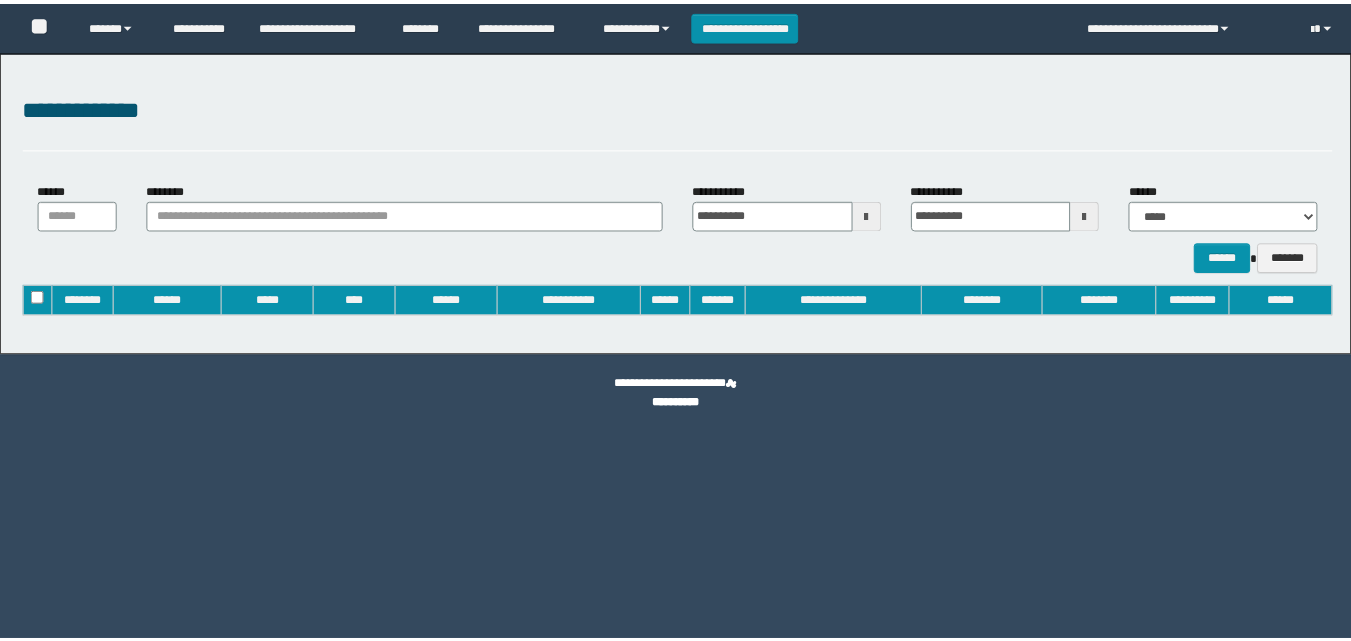 scroll, scrollTop: 0, scrollLeft: 0, axis: both 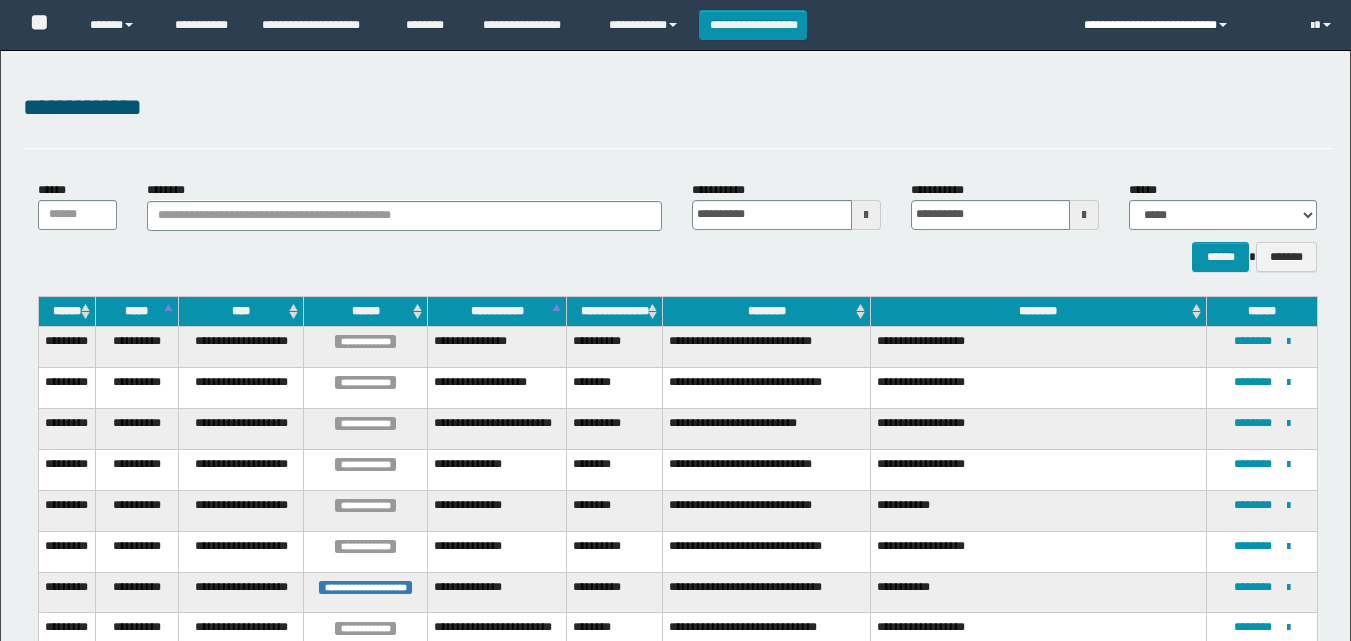 click on "**********" at bounding box center [1182, 25] 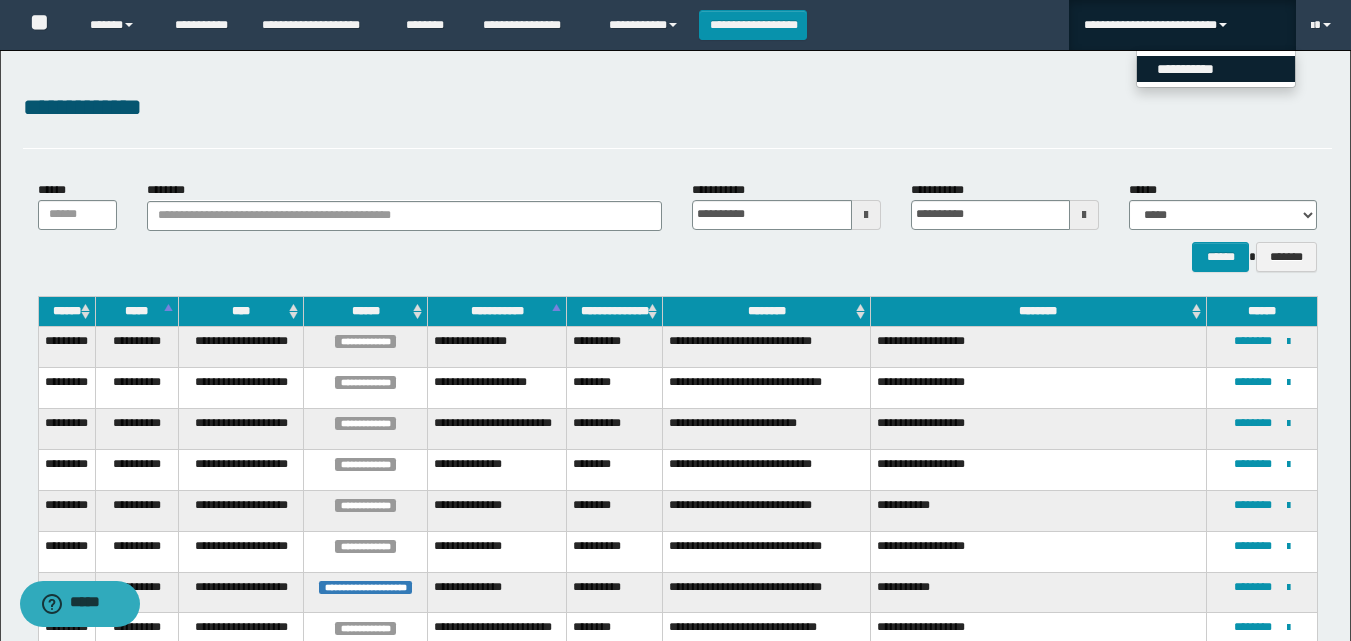 click on "**********" at bounding box center [1216, 69] 